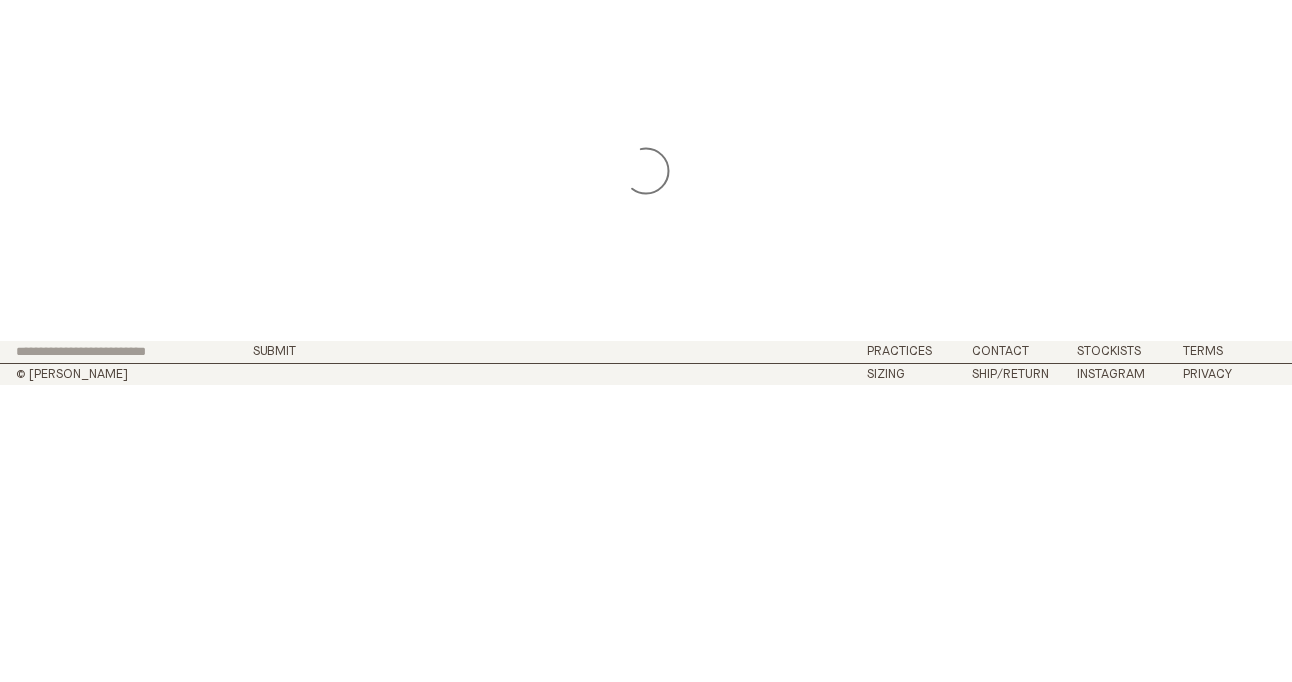 scroll, scrollTop: 0, scrollLeft: 0, axis: both 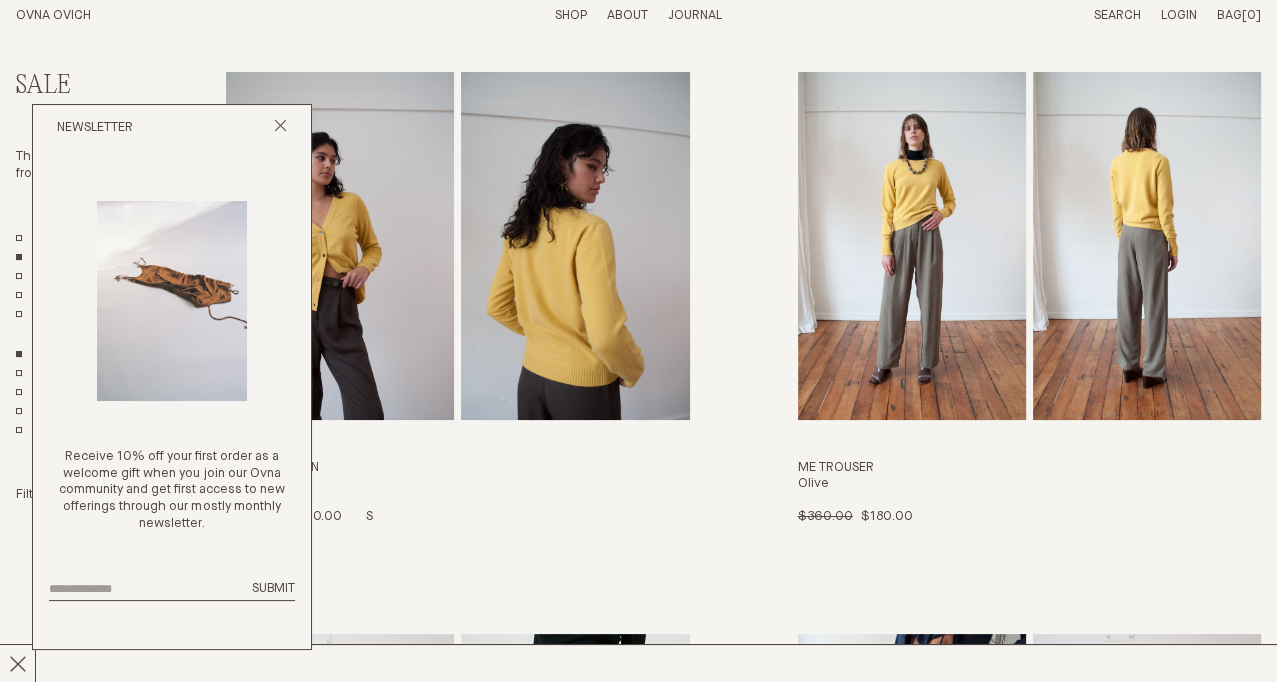 click on "Kom Cardigan" at bounding box center [457, 468] 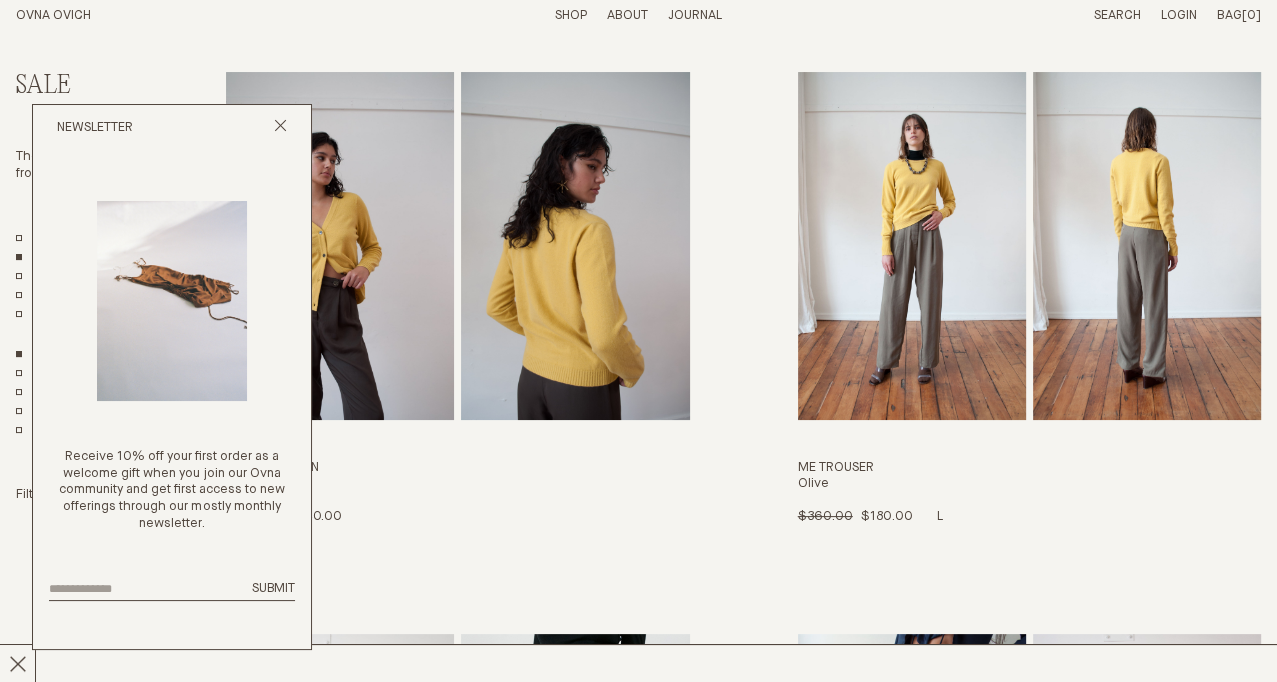 click at bounding box center [912, 246] 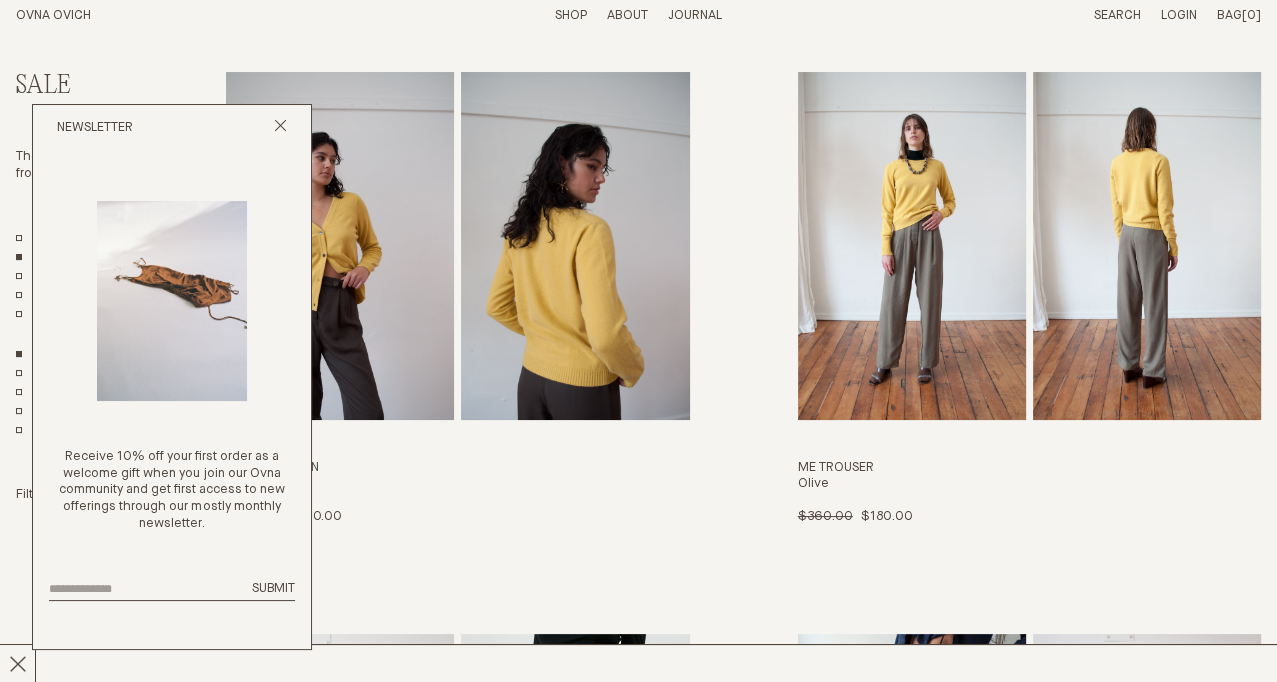 click on "Newsletter" at bounding box center (172, 129) 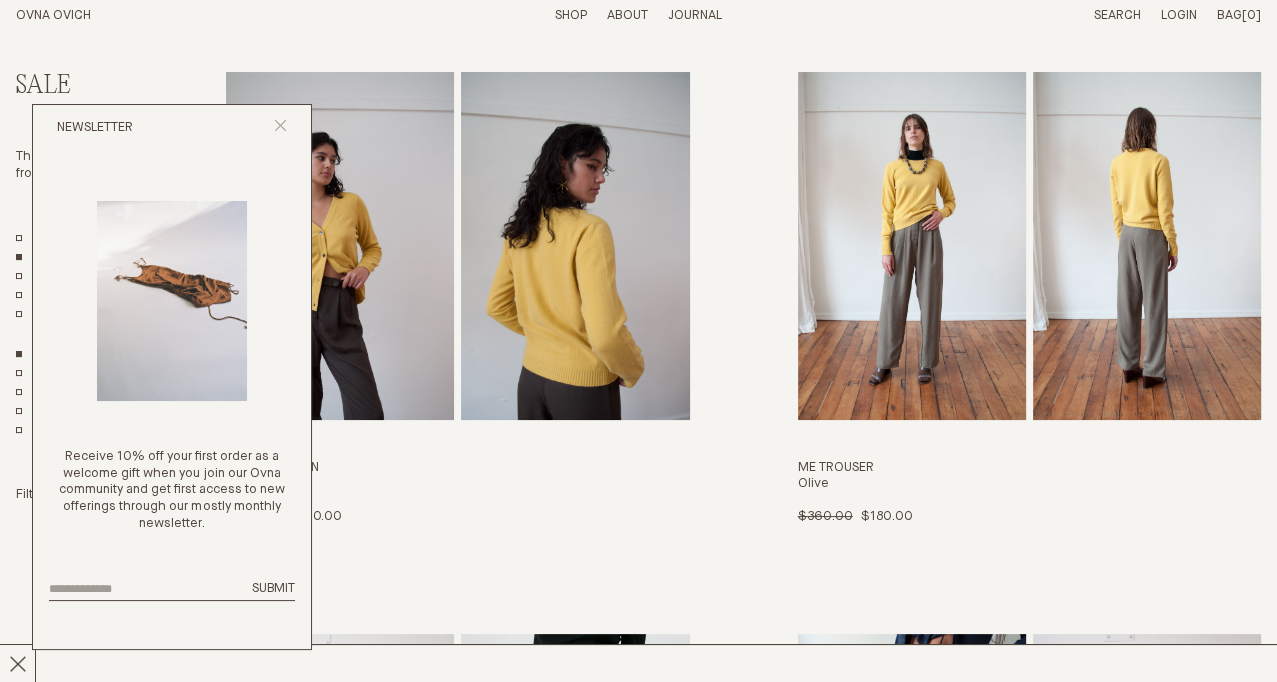 click 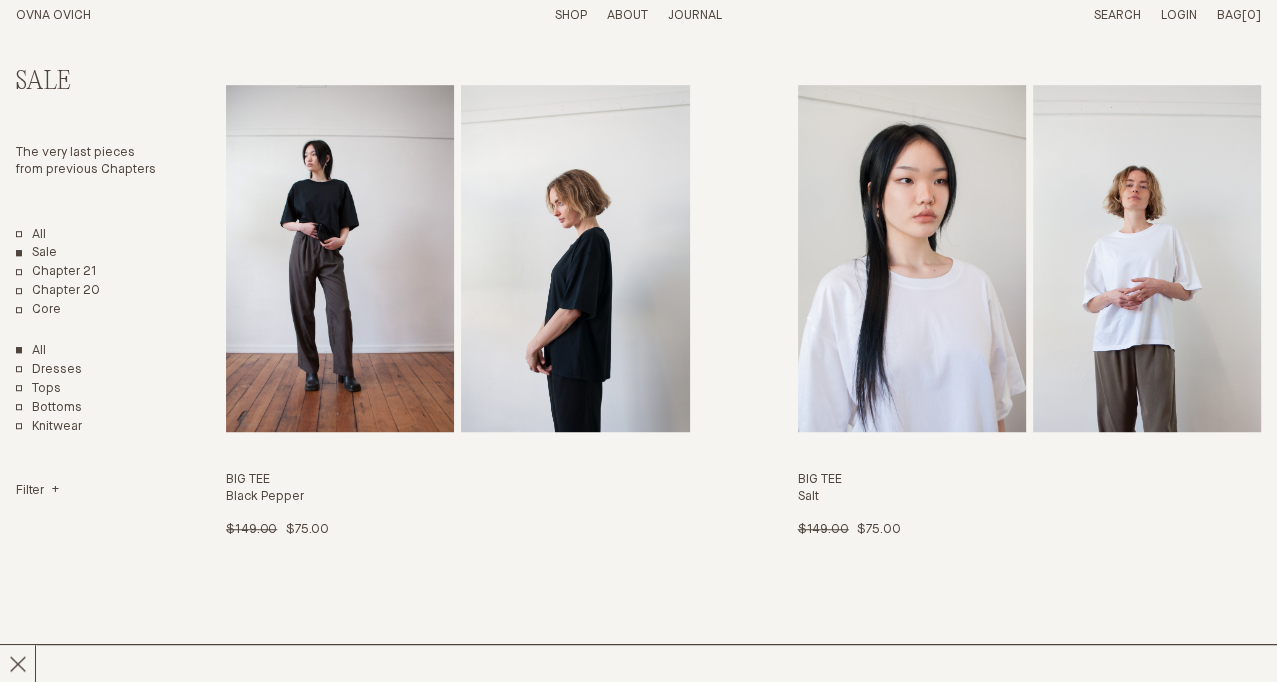 scroll, scrollTop: 7431, scrollLeft: 0, axis: vertical 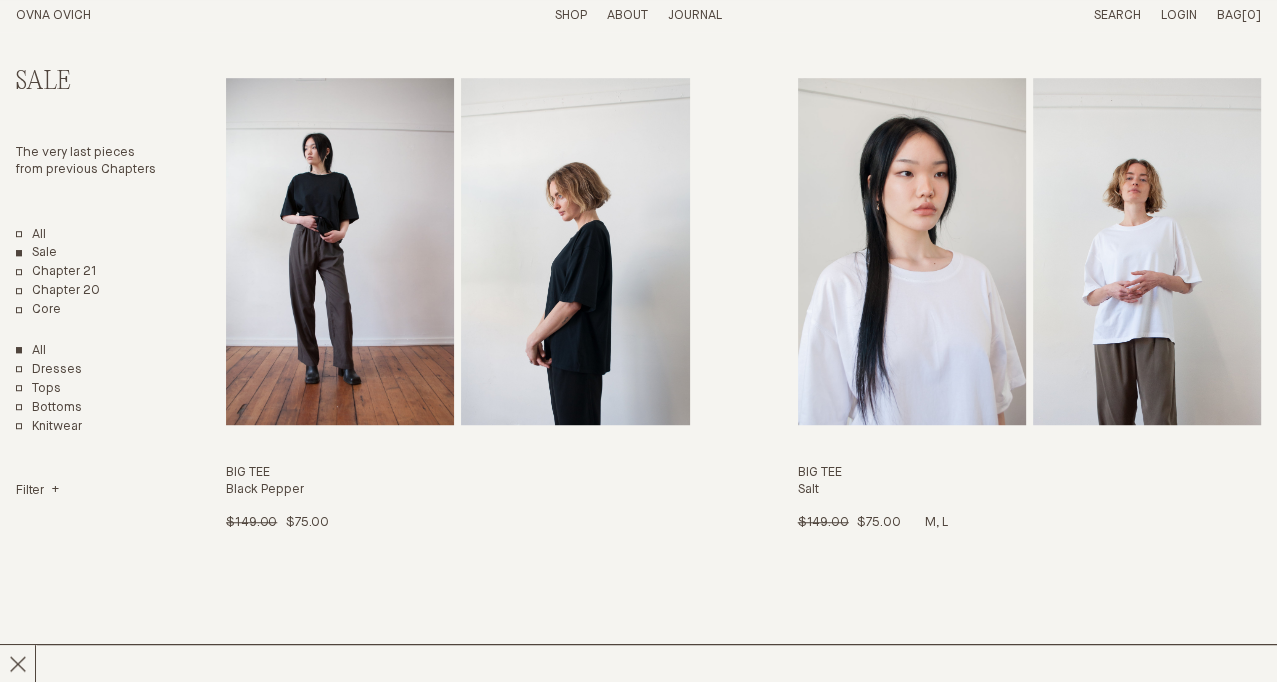 click at bounding box center [912, 252] 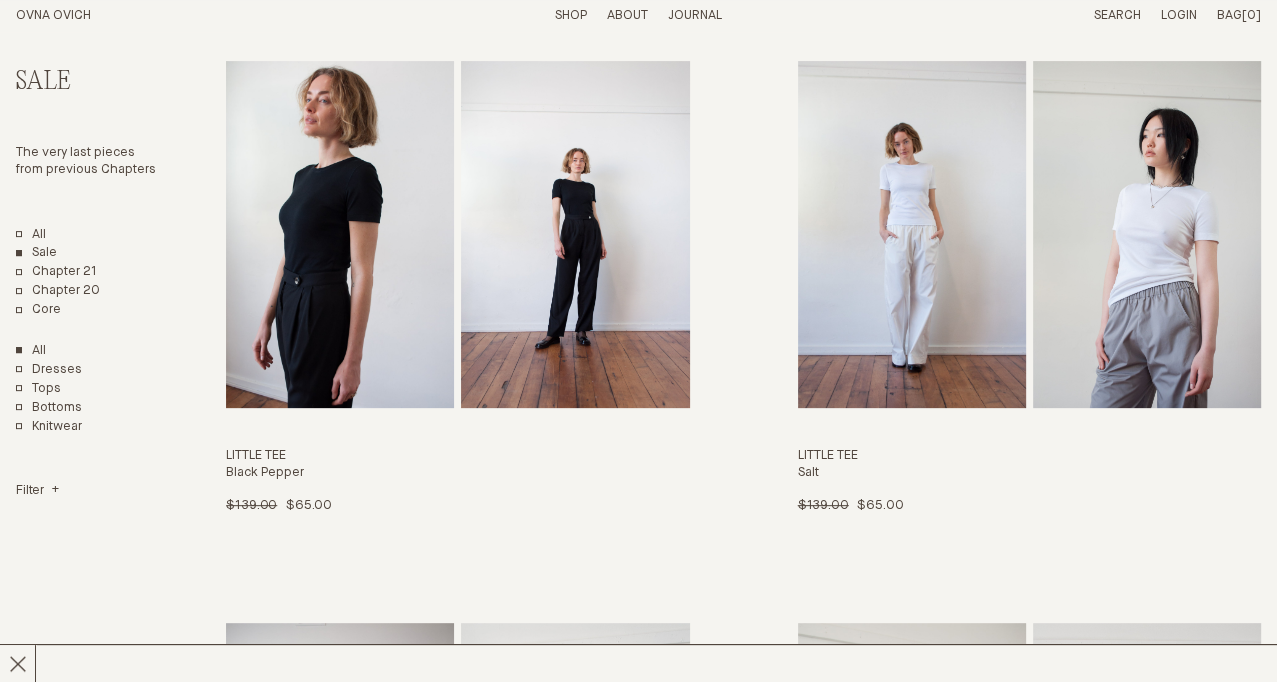 scroll, scrollTop: 6887, scrollLeft: 0, axis: vertical 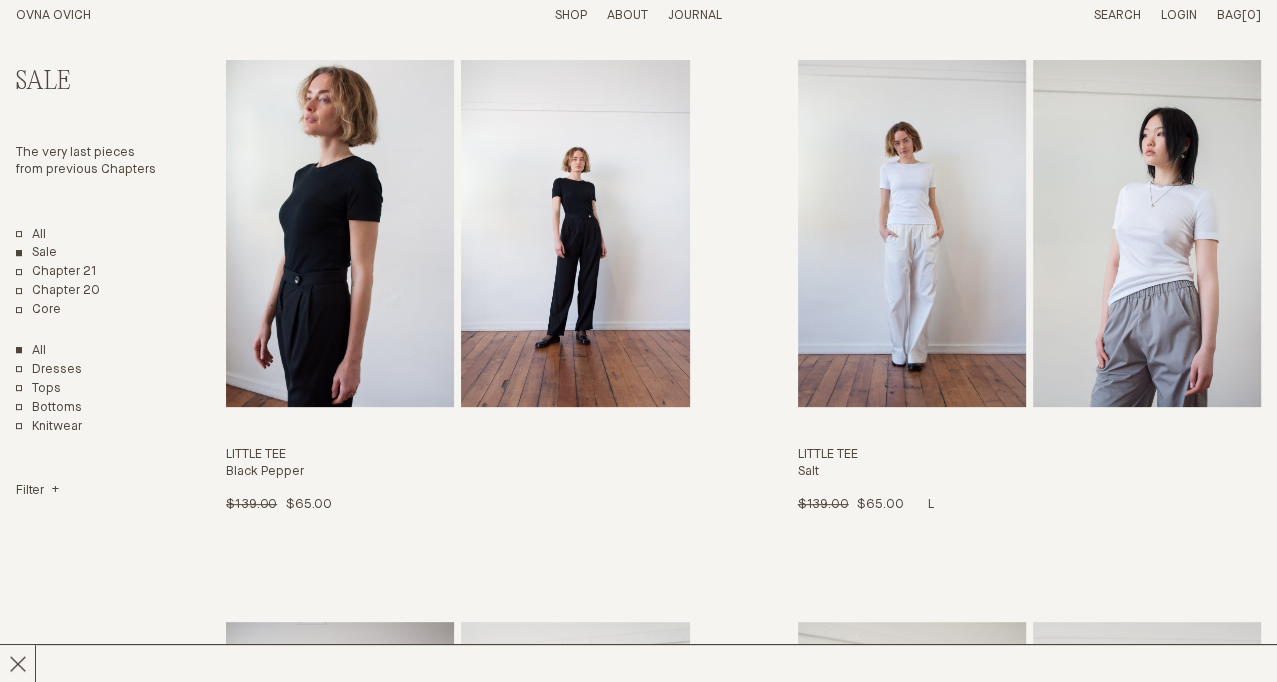click at bounding box center [912, 234] 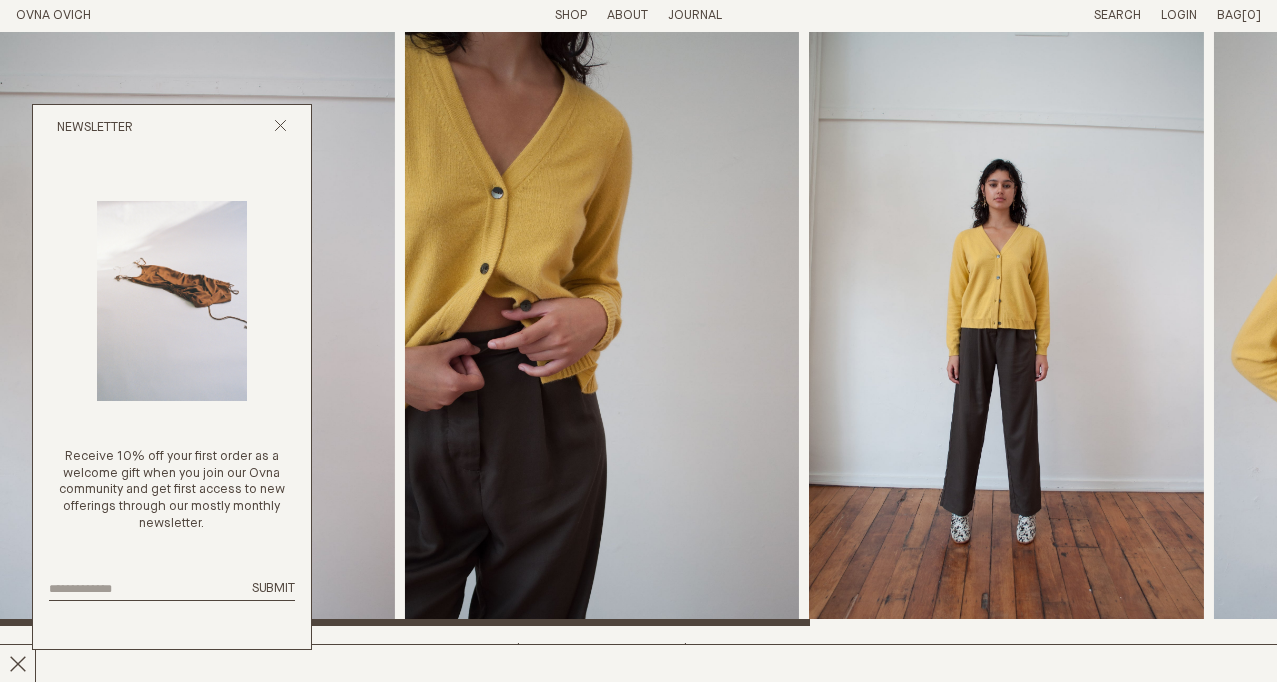 scroll, scrollTop: 0, scrollLeft: 0, axis: both 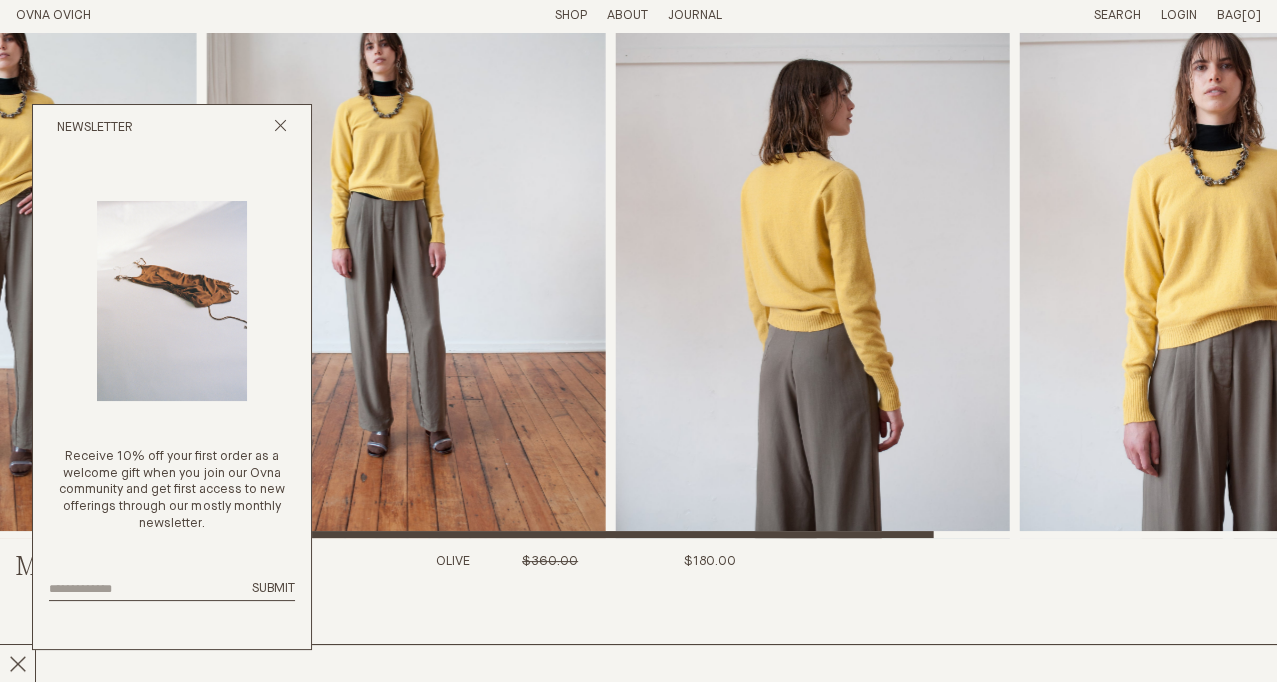 click at bounding box center [405, 241] 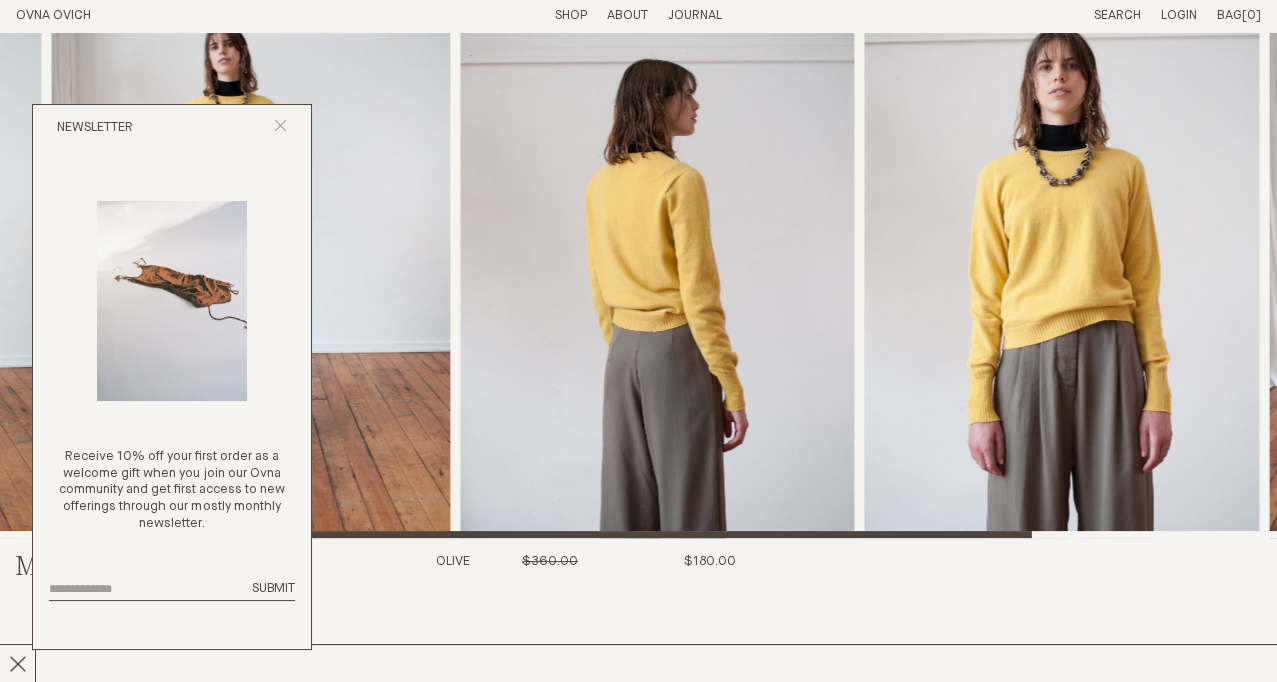 click 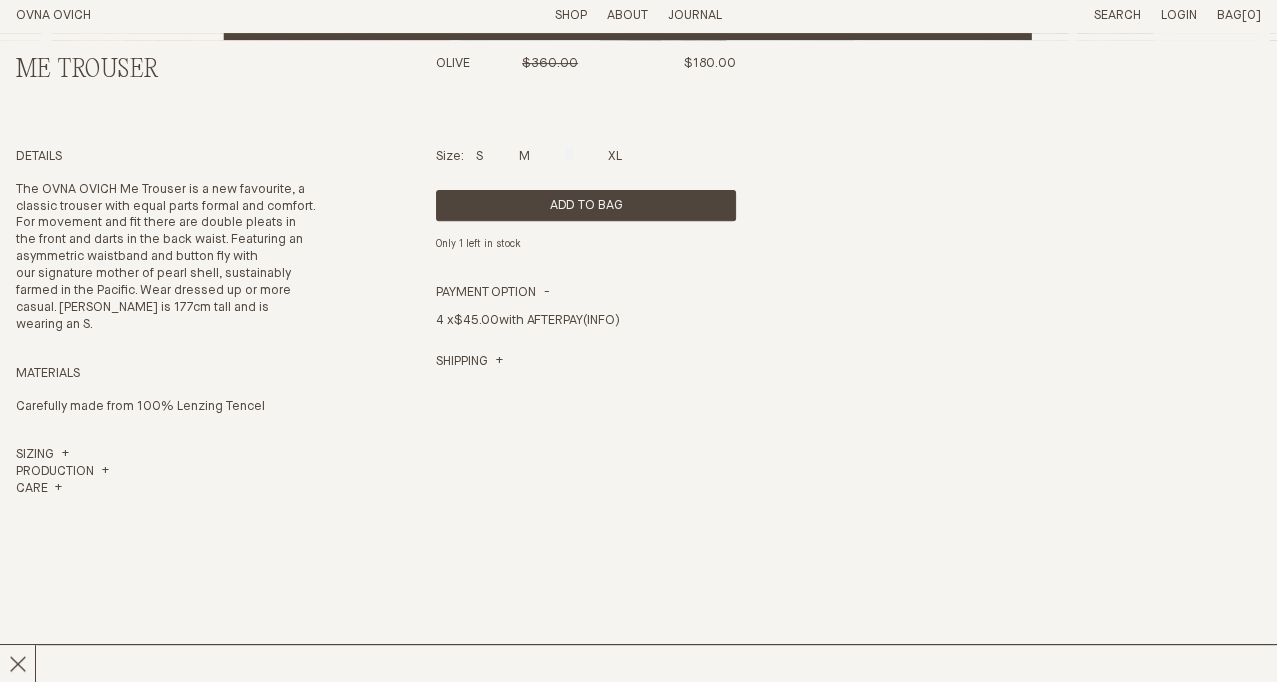 scroll, scrollTop: 587, scrollLeft: 0, axis: vertical 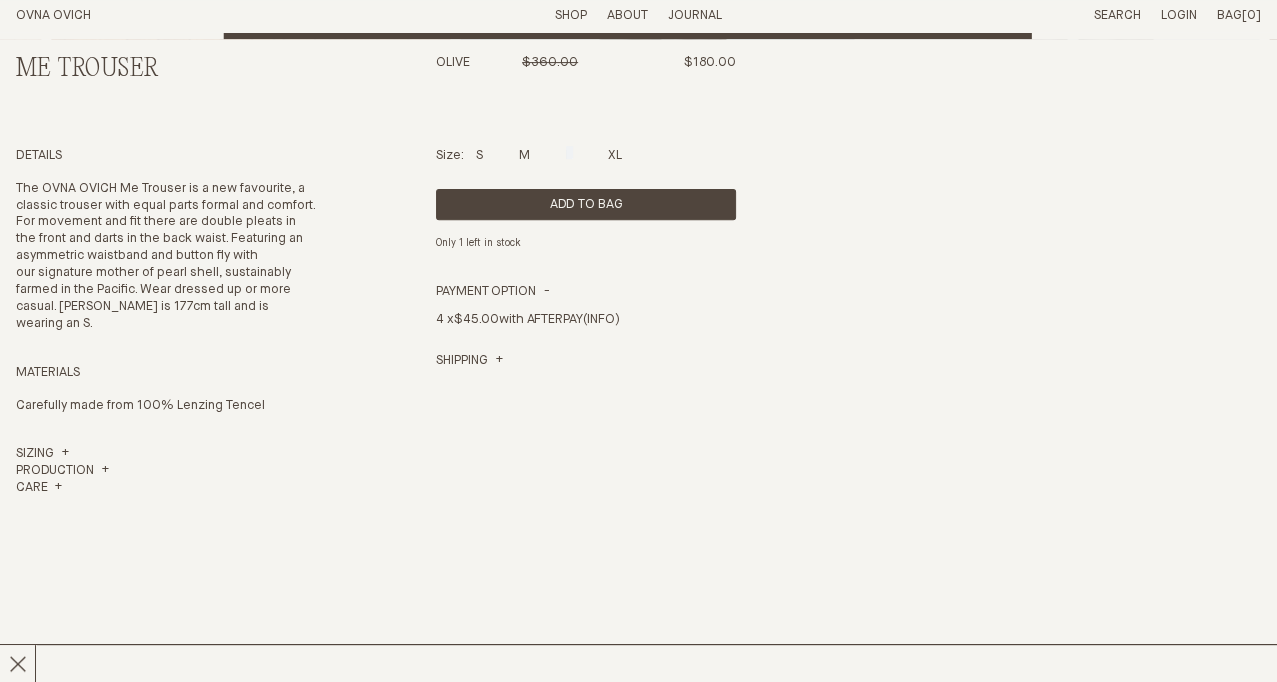 click on "S" at bounding box center (479, 156) 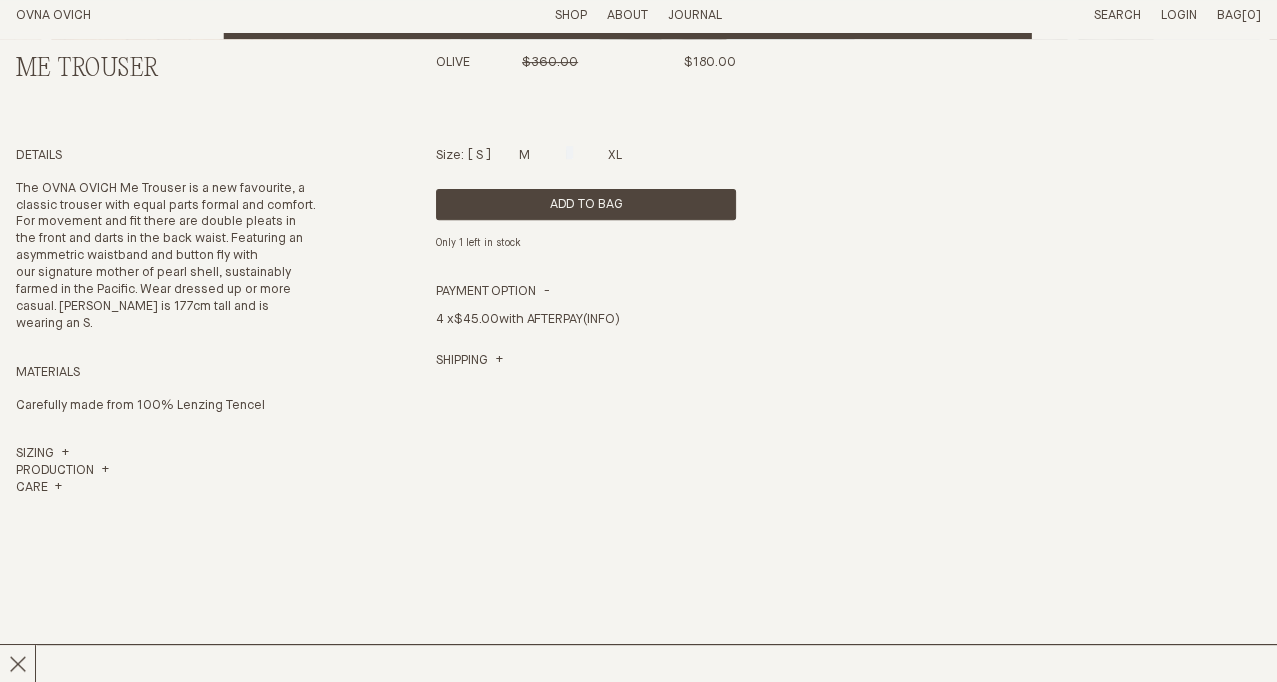 click at bounding box center (479, 152) 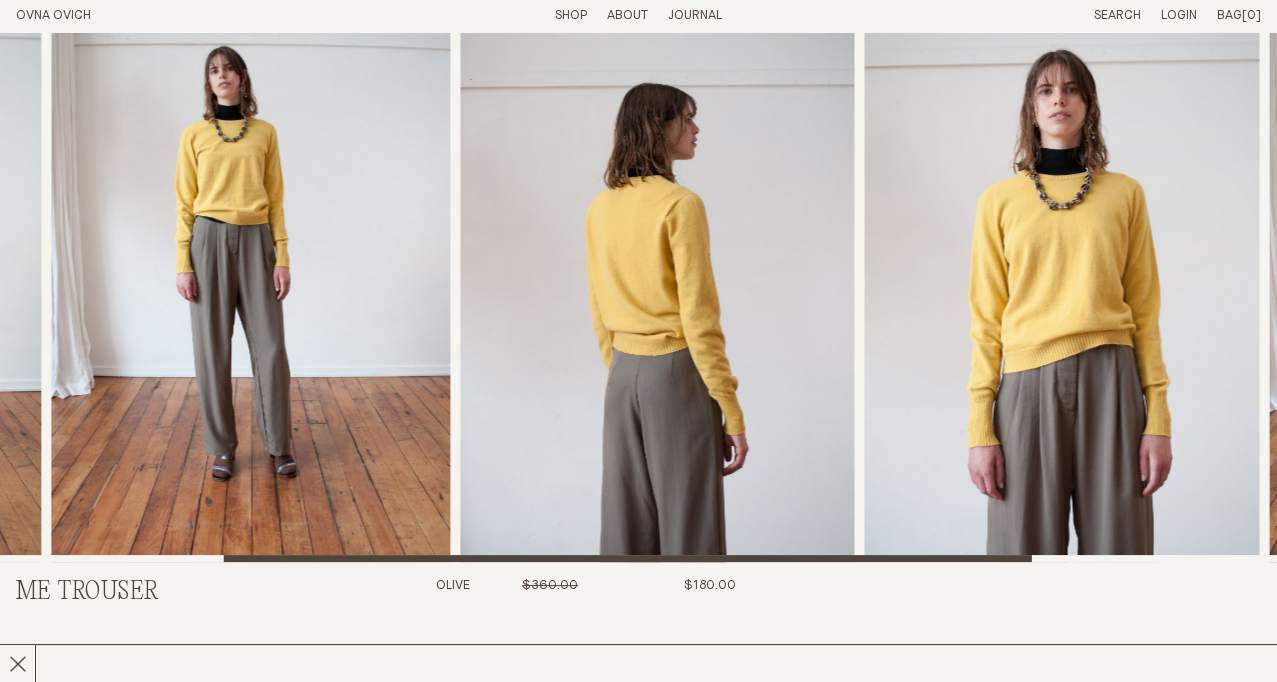 scroll, scrollTop: 47, scrollLeft: 0, axis: vertical 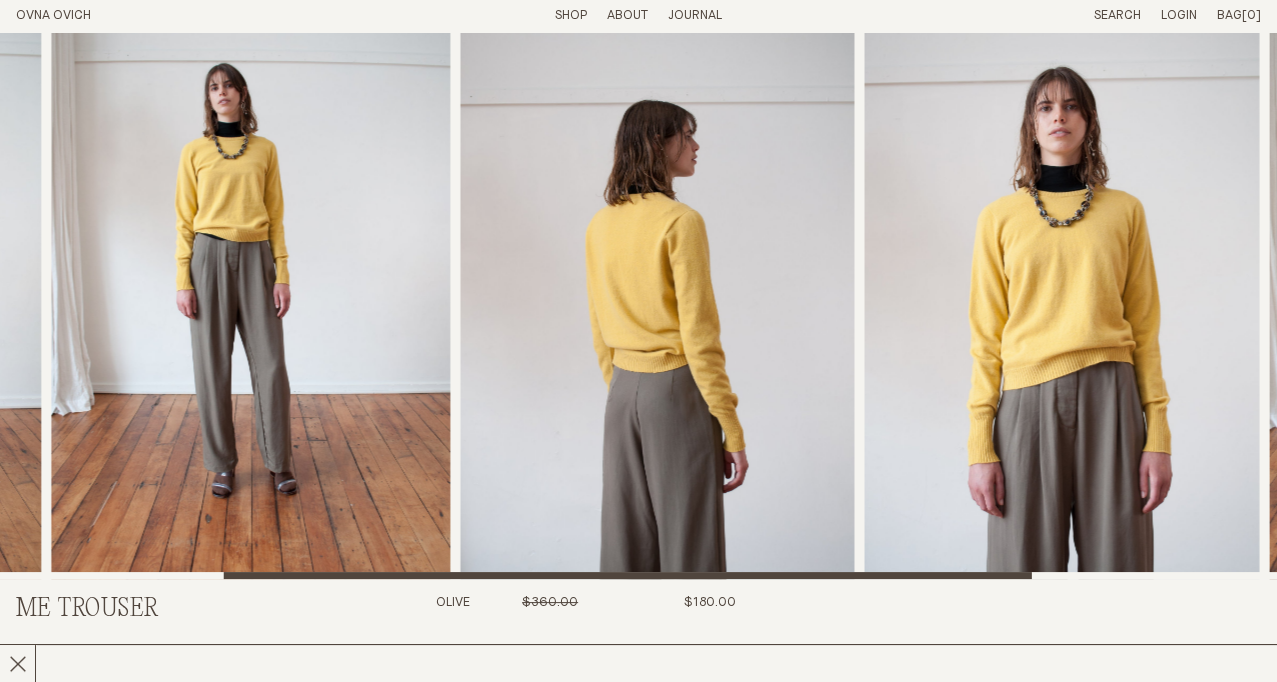 click at bounding box center (250, 282) 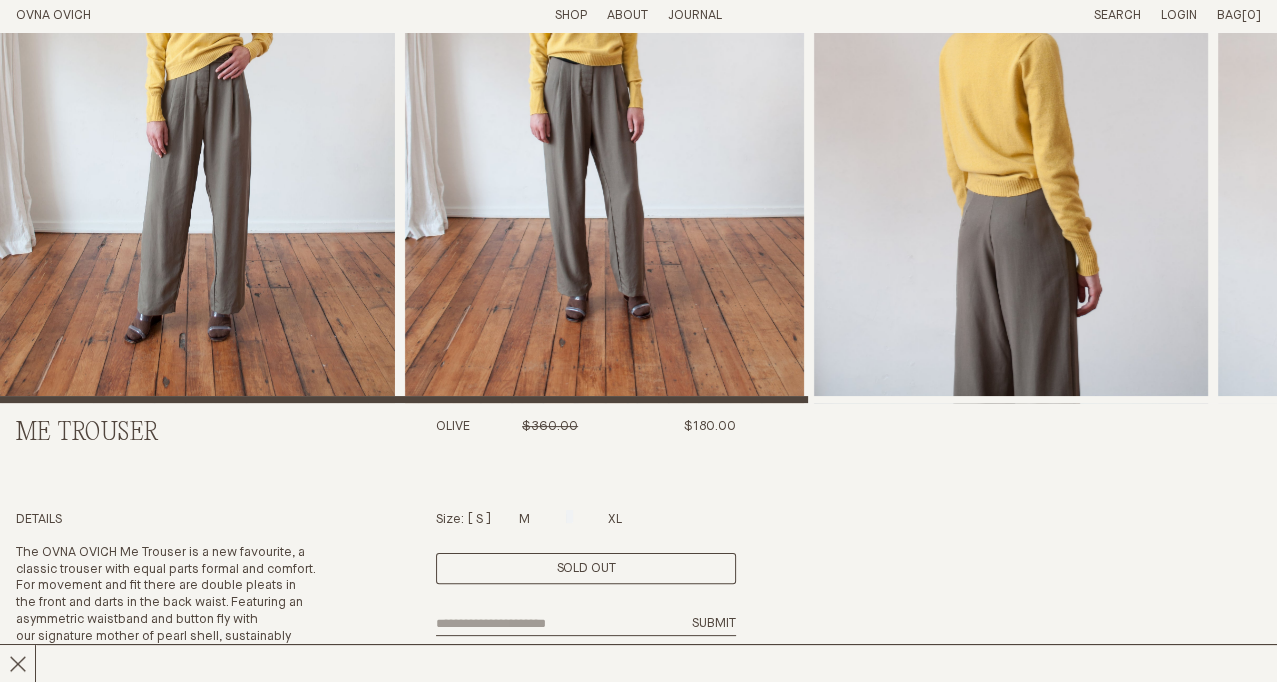 scroll, scrollTop: 208, scrollLeft: 0, axis: vertical 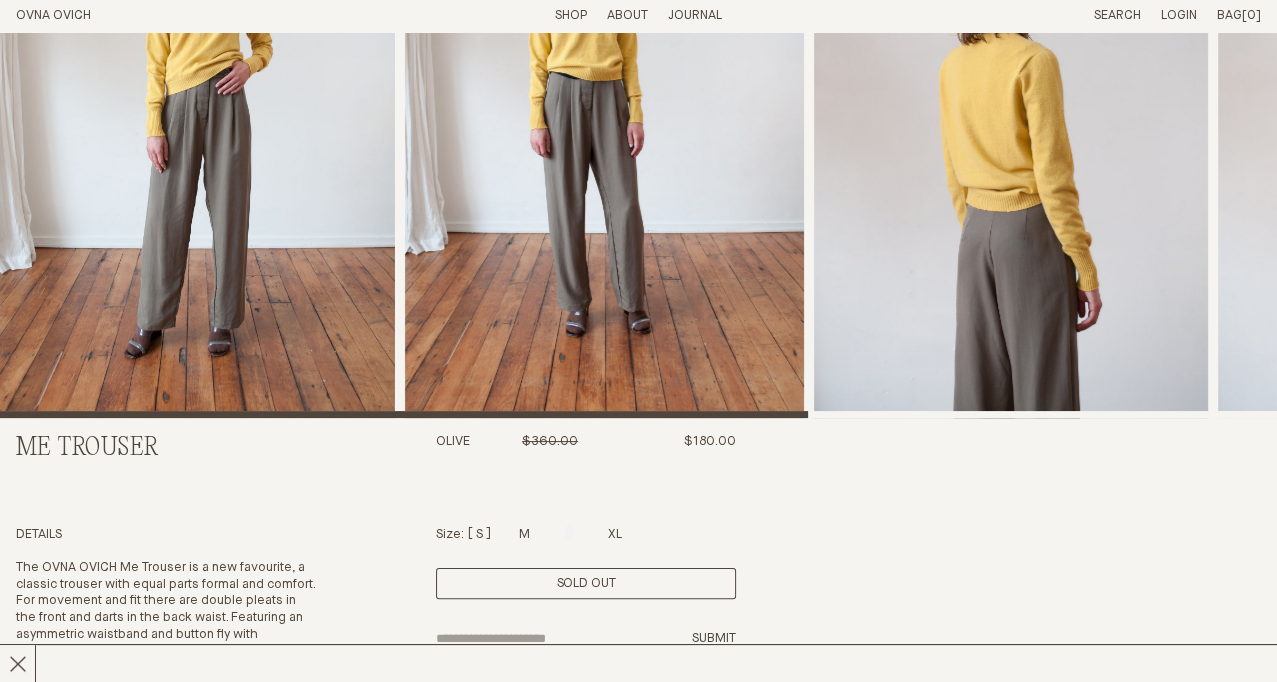 click at bounding box center (1011, 121) 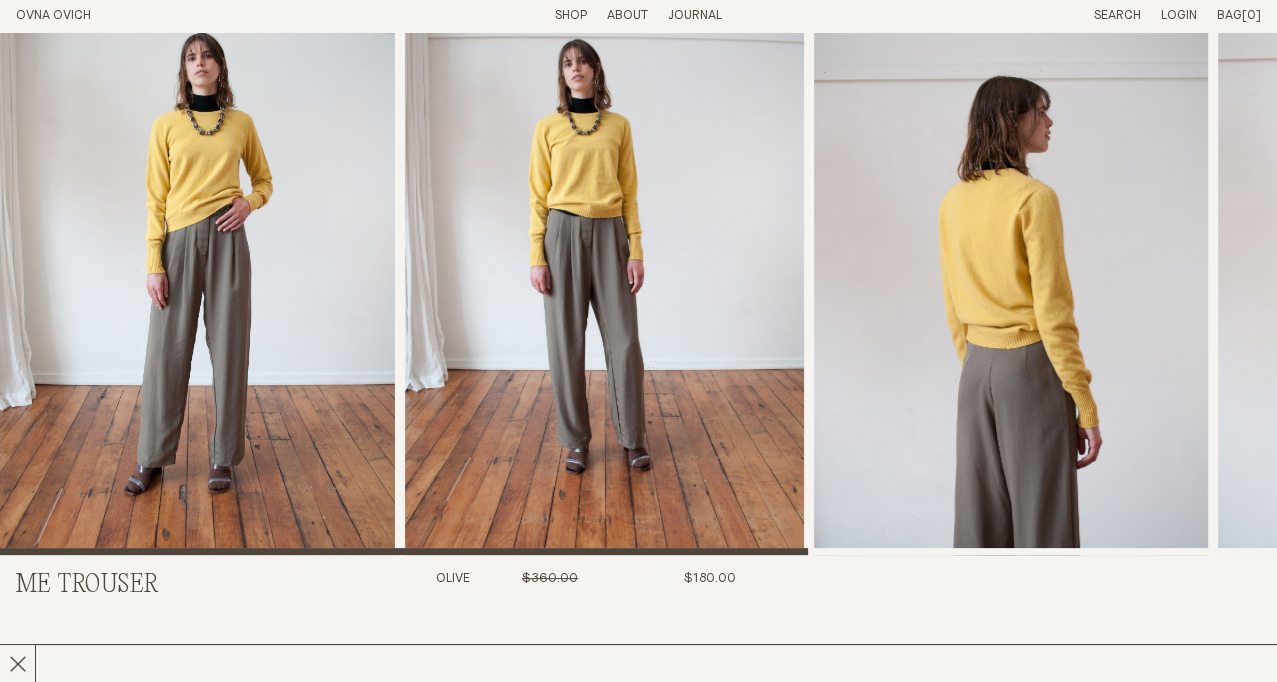 scroll, scrollTop: 70, scrollLeft: 0, axis: vertical 